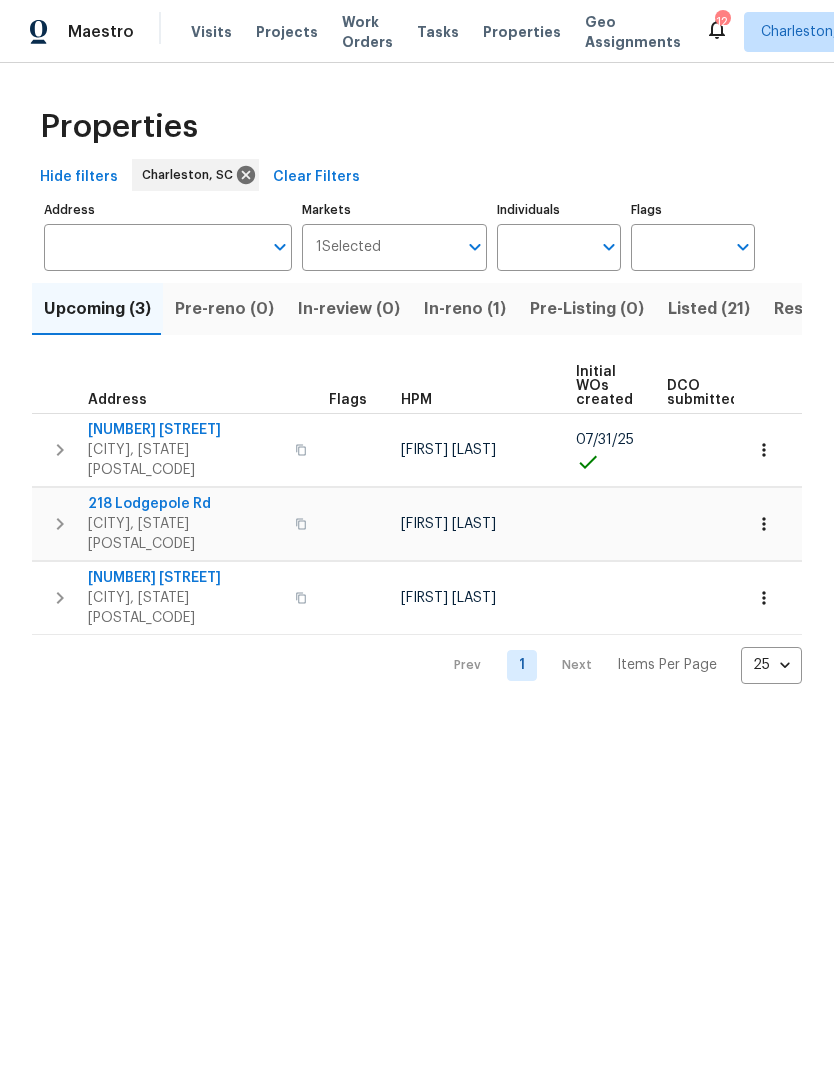 scroll, scrollTop: 0, scrollLeft: 0, axis: both 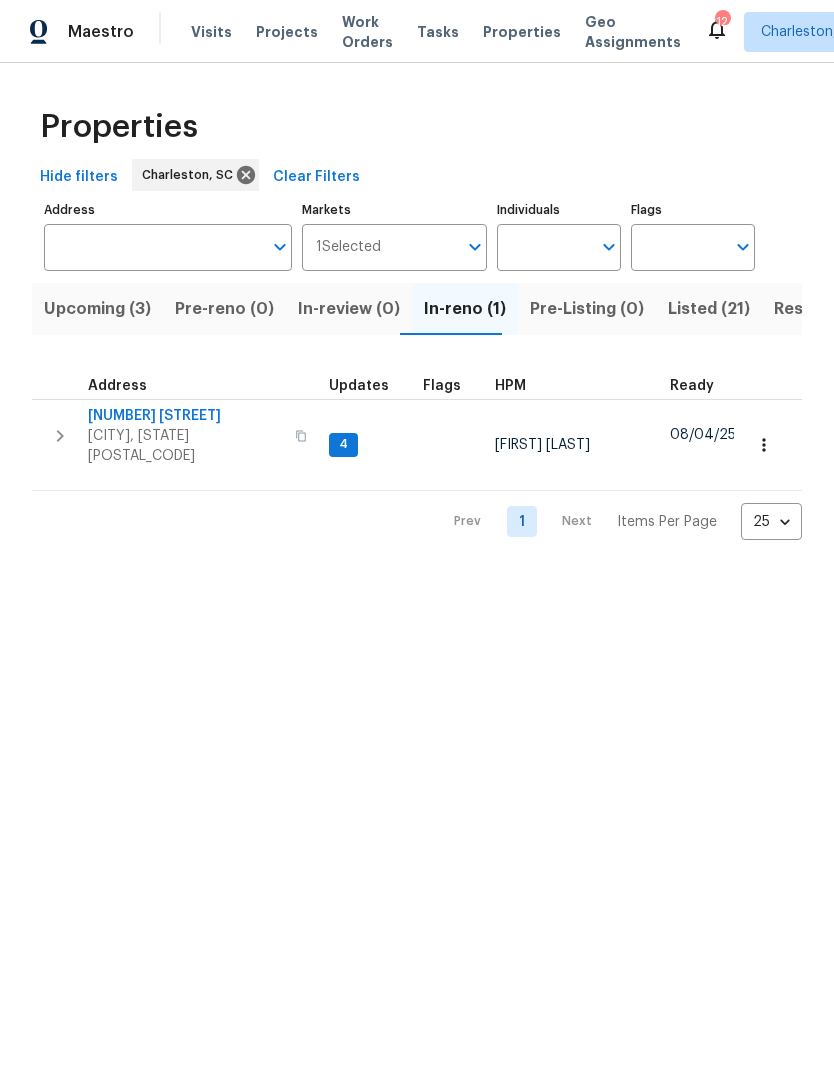 click on "[CITY], [STATE] [POSTAL_CODE]" at bounding box center (185, 446) 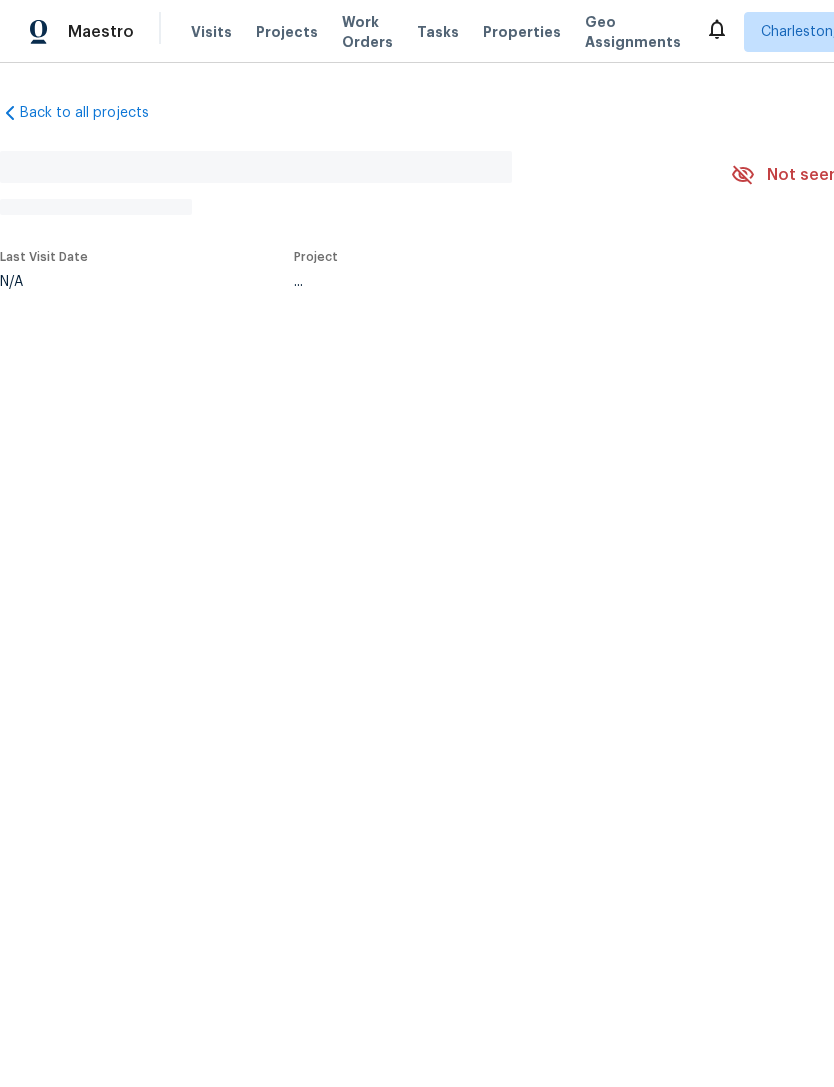 scroll, scrollTop: 0, scrollLeft: 0, axis: both 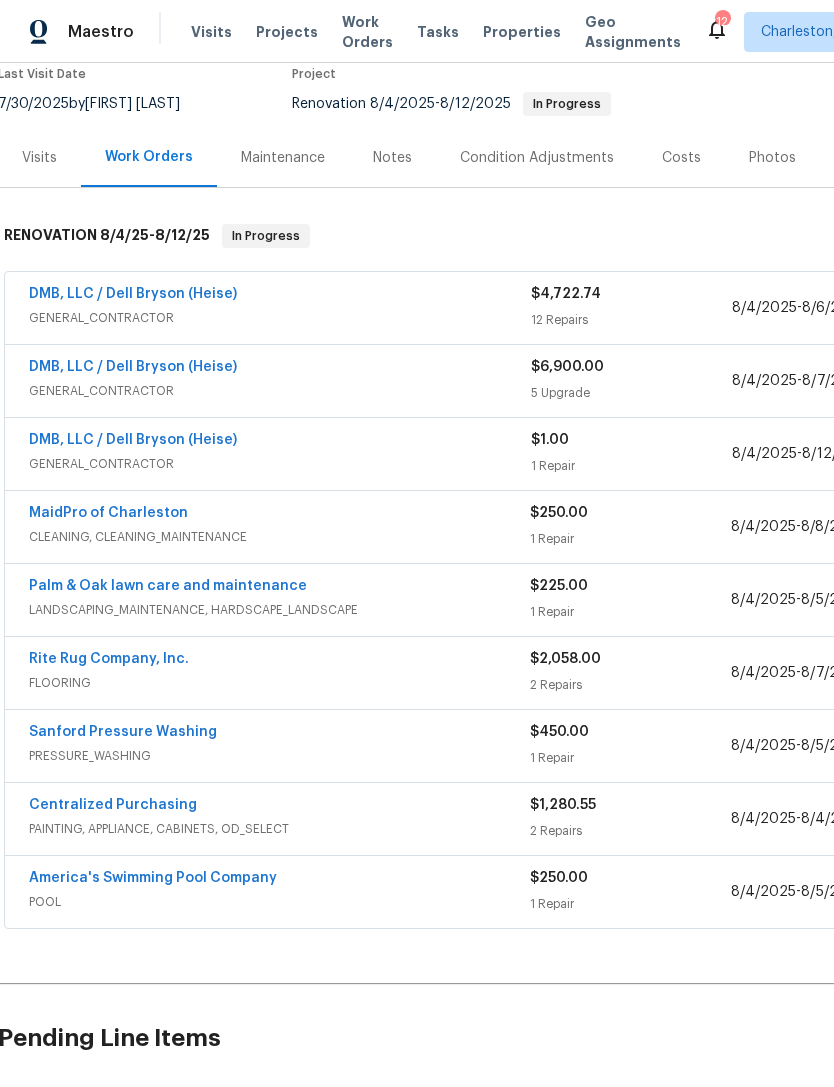 click on "DMB, LLC / Dell Bryson (Heise)" at bounding box center (133, 367) 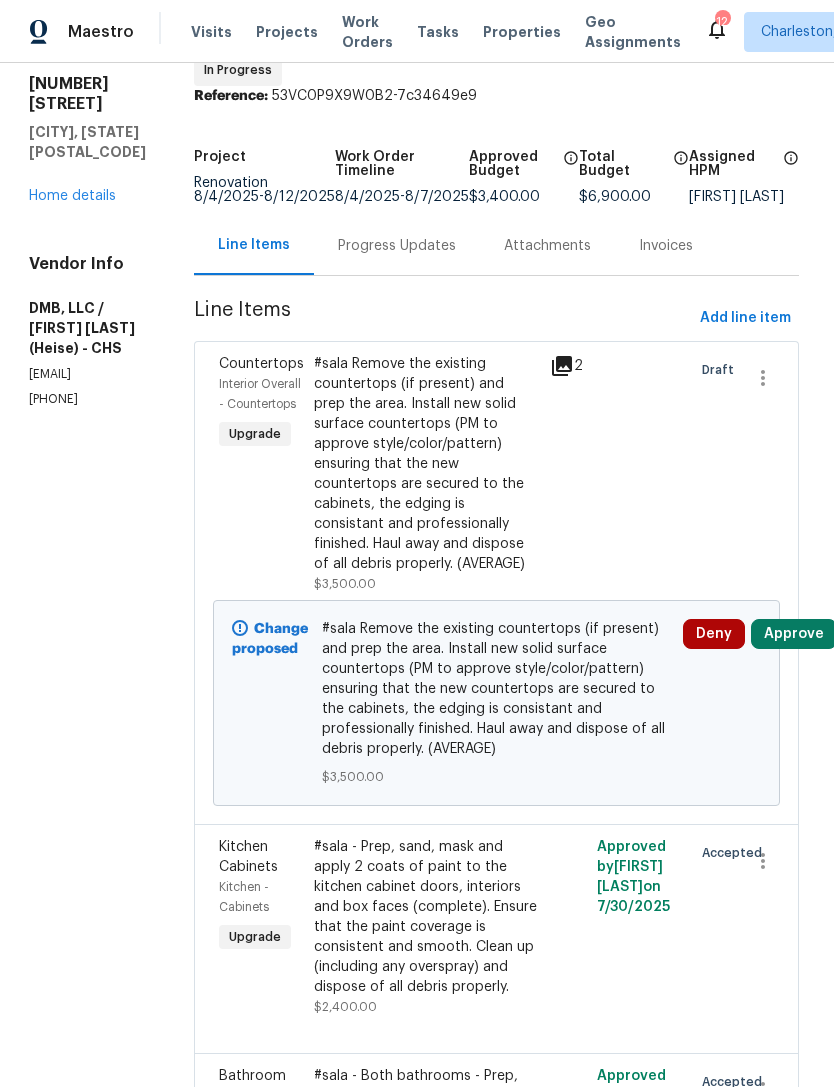 scroll, scrollTop: 135, scrollLeft: 3, axis: both 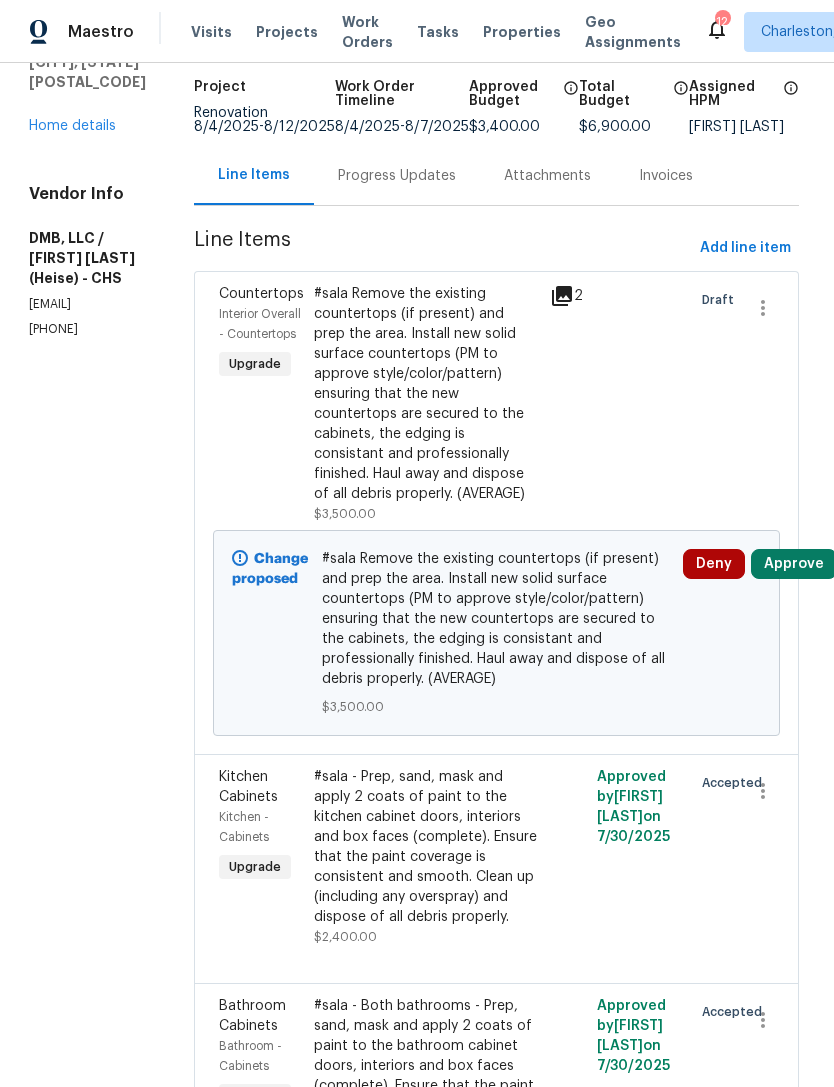 click on "#sala Remove the existing countertops (if present) and prep the area. Install new solid surface countertops (PM to approve style/color/pattern) ensuring that the new countertops are secured to the cabinets, the edging is consistant and professionally finished. Haul away and dispose of all debris properly. (AVERAGE)" at bounding box center (496, 619) 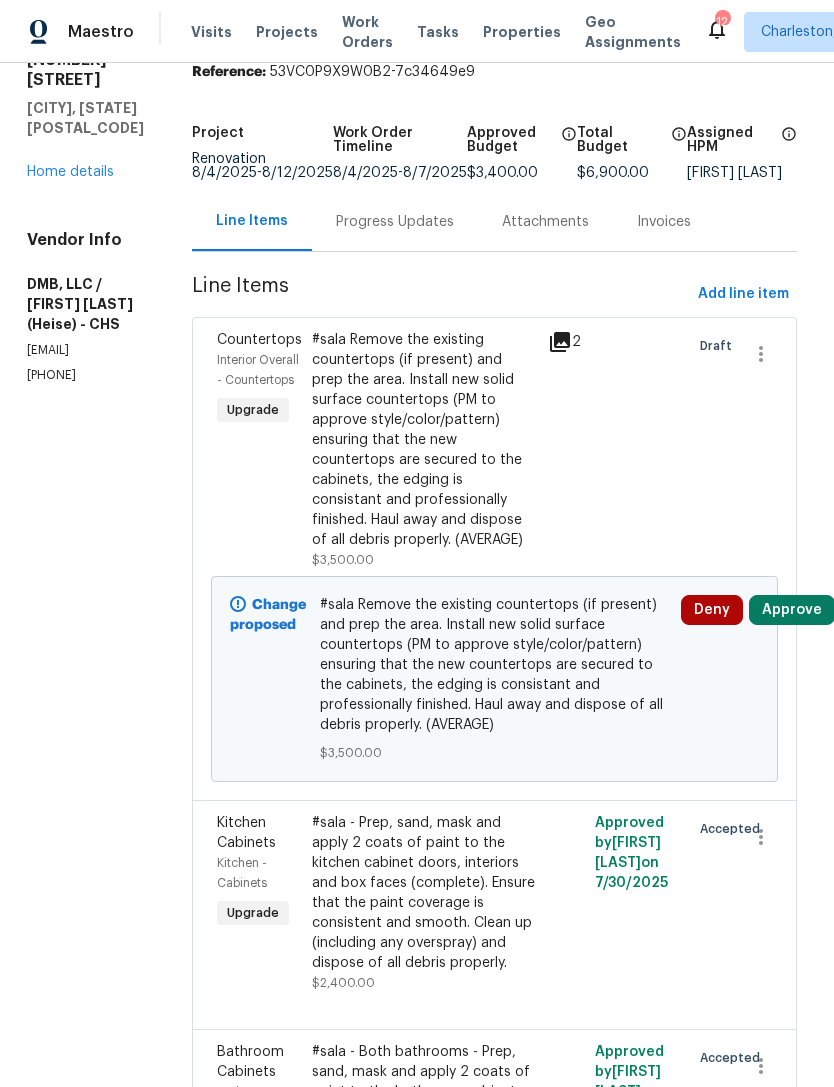 scroll, scrollTop: 89, scrollLeft: 4, axis: both 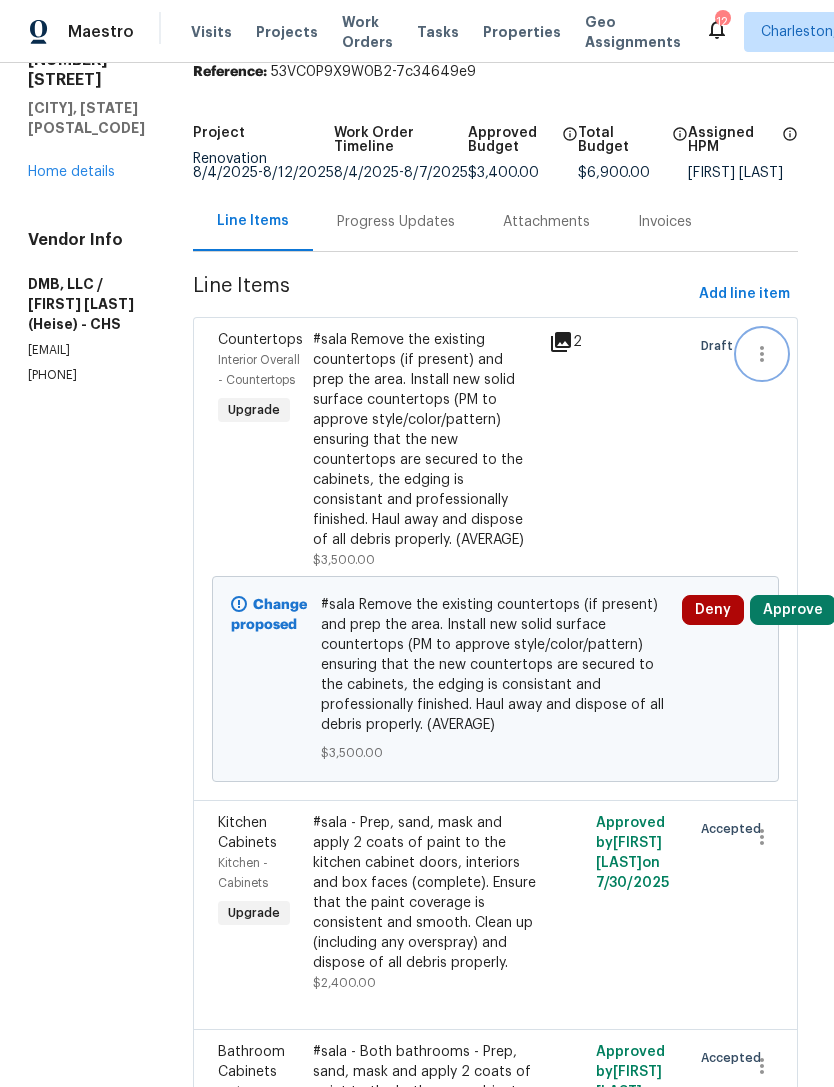 click 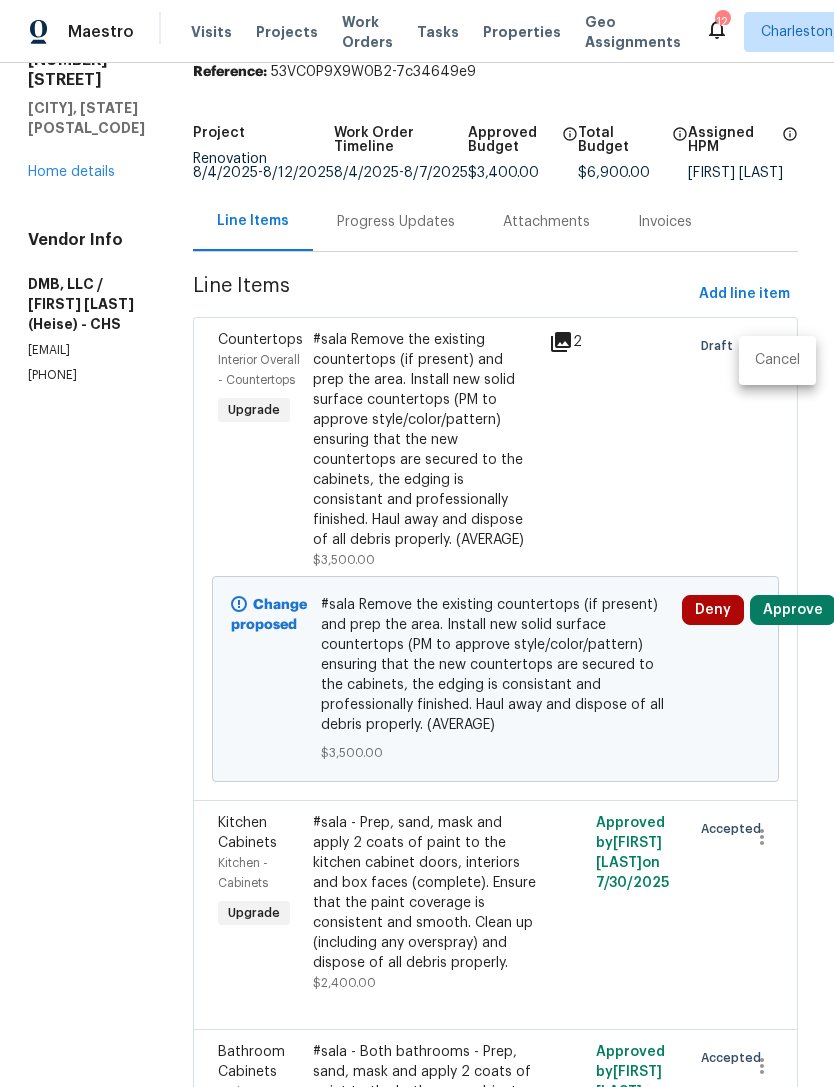 click at bounding box center [417, 543] 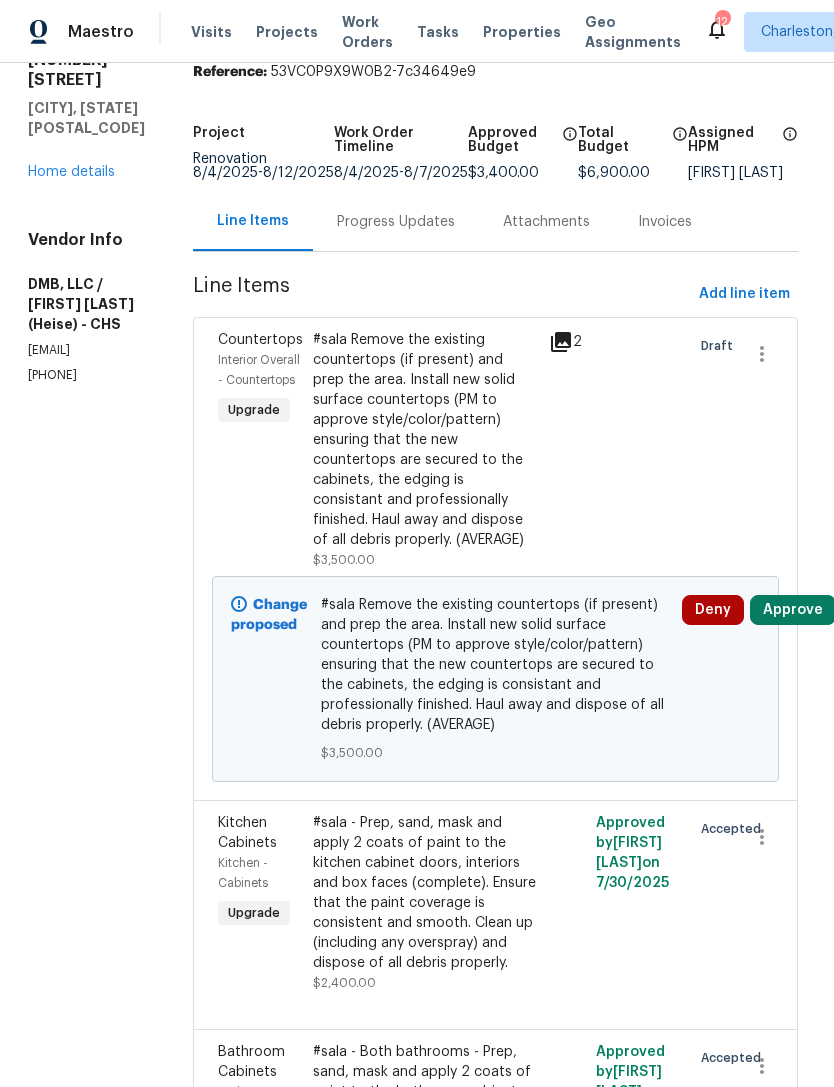 click on "#sala Remove the existing countertops (if present) and prep the area. Install new solid surface countertops (PM to approve style/color/pattern) ensuring that the new countertops are secured to the cabinets, the edging is consistant and professionally finished. Haul away and dispose of all debris properly. (AVERAGE)" at bounding box center (425, 440) 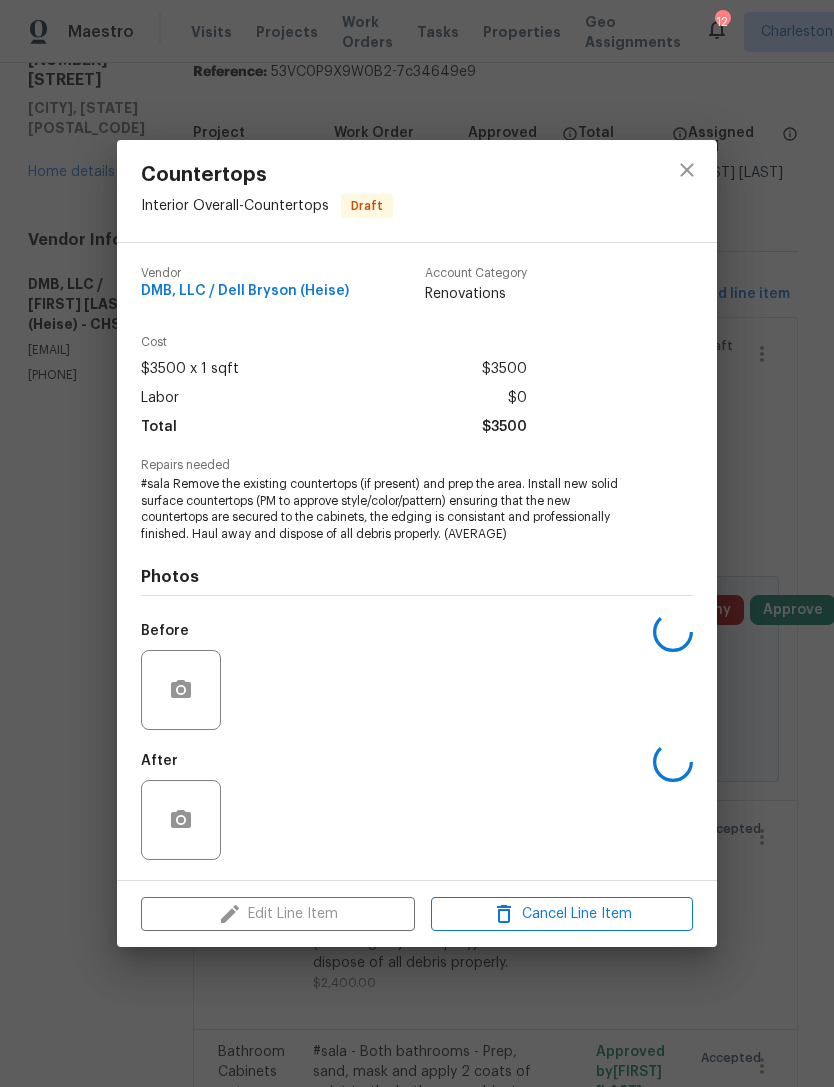 click on "Edit Line Item  Cancel Line Item" at bounding box center [417, 914] 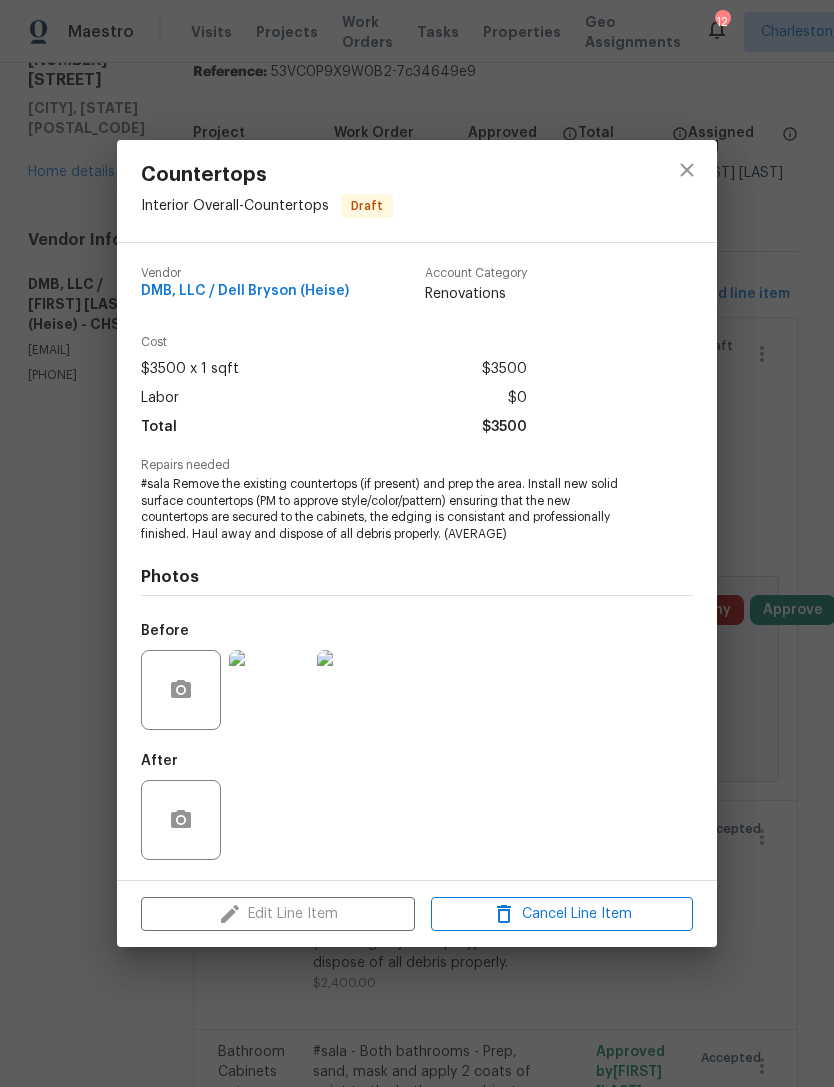 click on "Edit Line Item  Cancel Line Item" at bounding box center [417, 914] 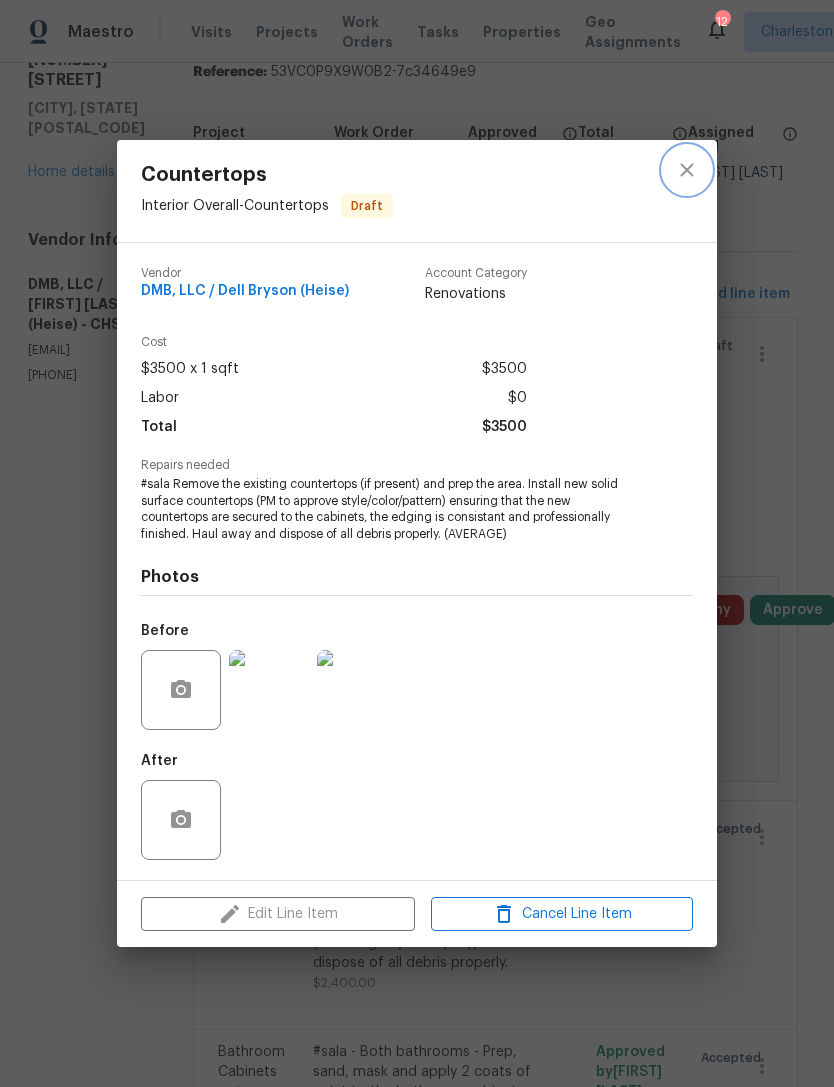 click 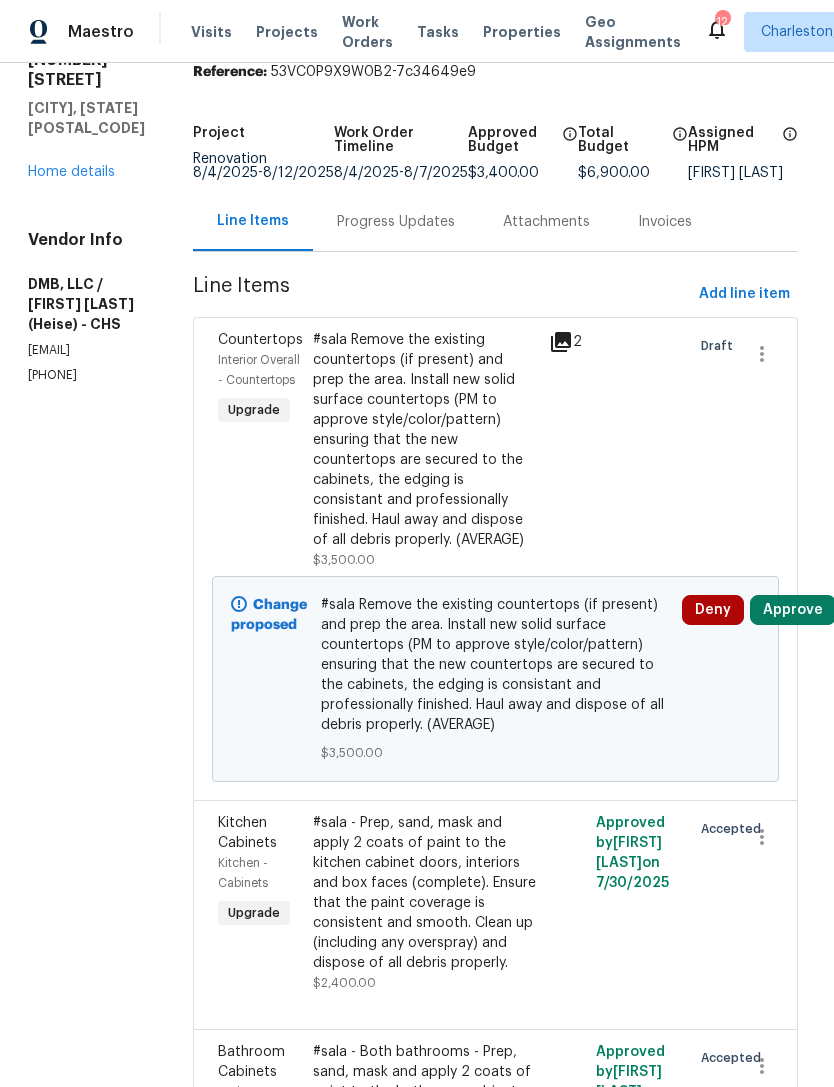 click on "Properties" at bounding box center (522, 32) 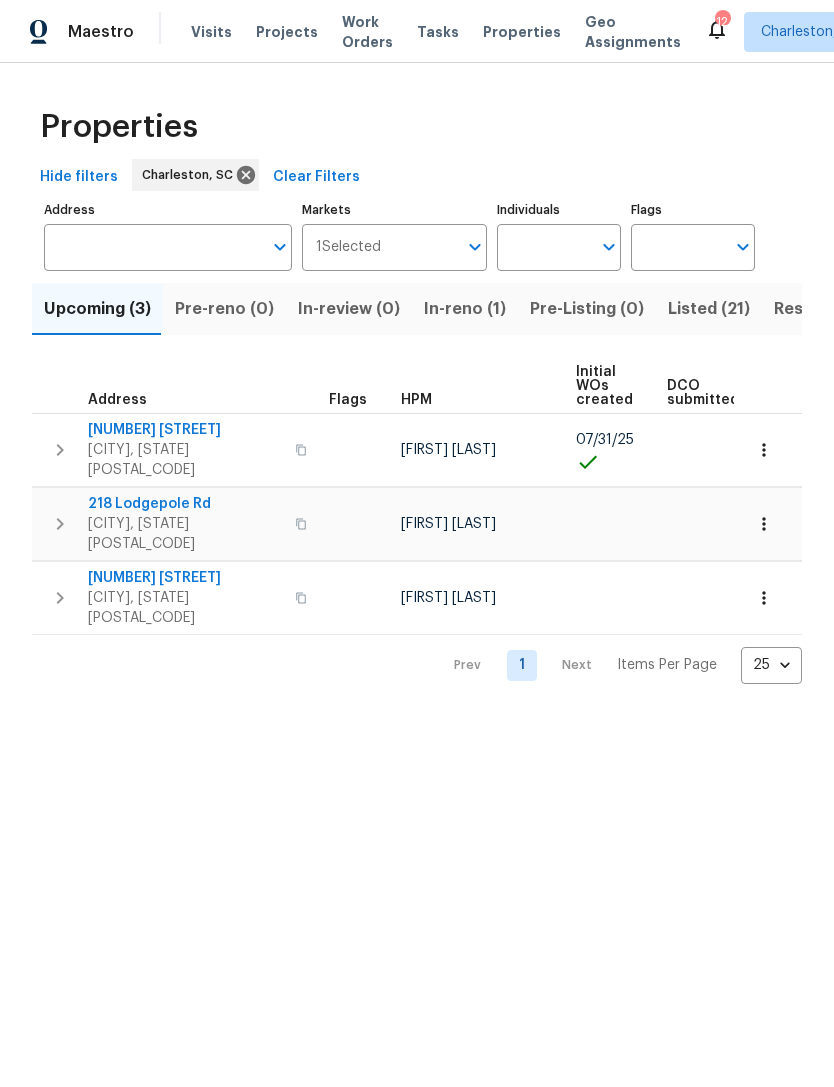 click on "In-reno (1)" at bounding box center [465, 309] 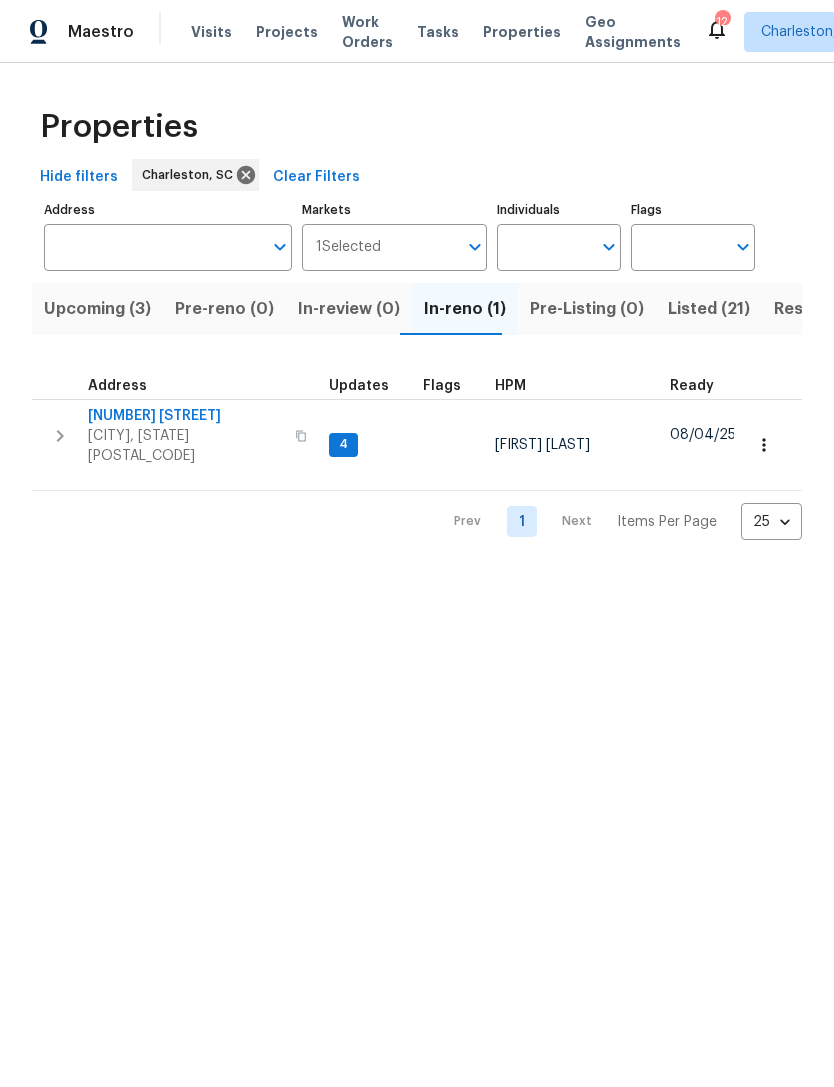 click on "[NUMBER] [STREET]" at bounding box center [185, 416] 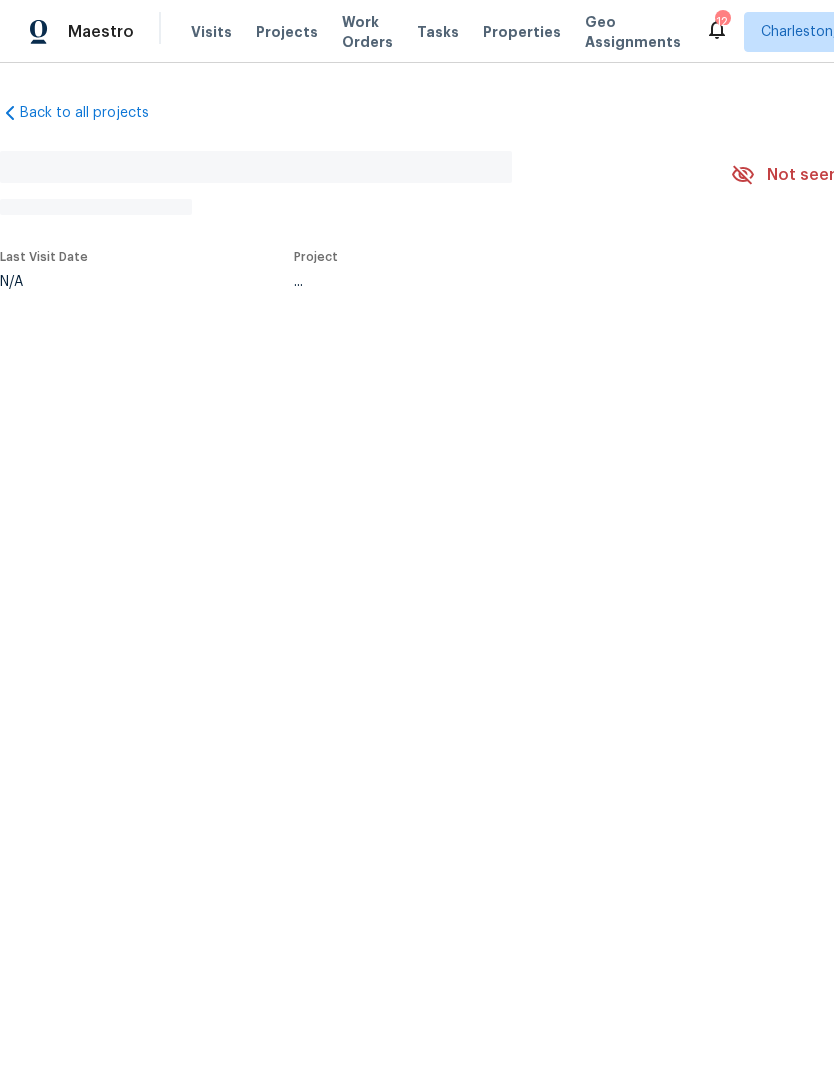 scroll, scrollTop: 0, scrollLeft: 0, axis: both 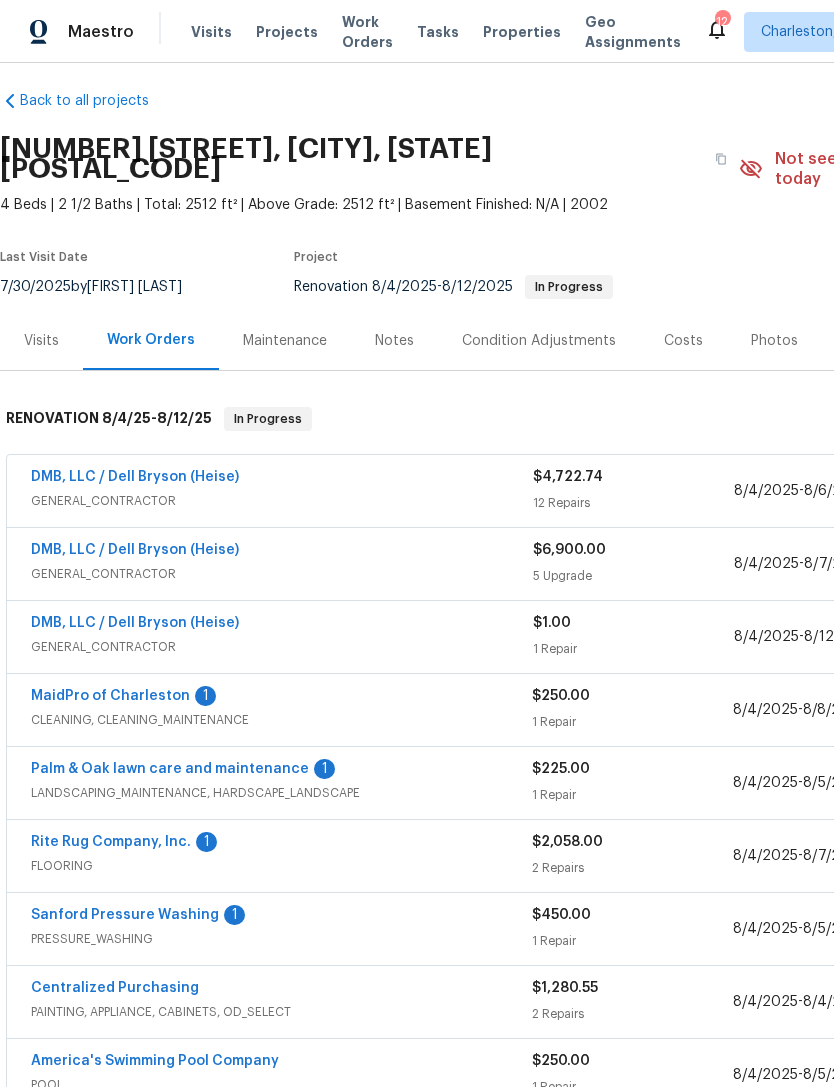 click on "DMB, LLC / Dell Bryson (Heise)" at bounding box center [135, 550] 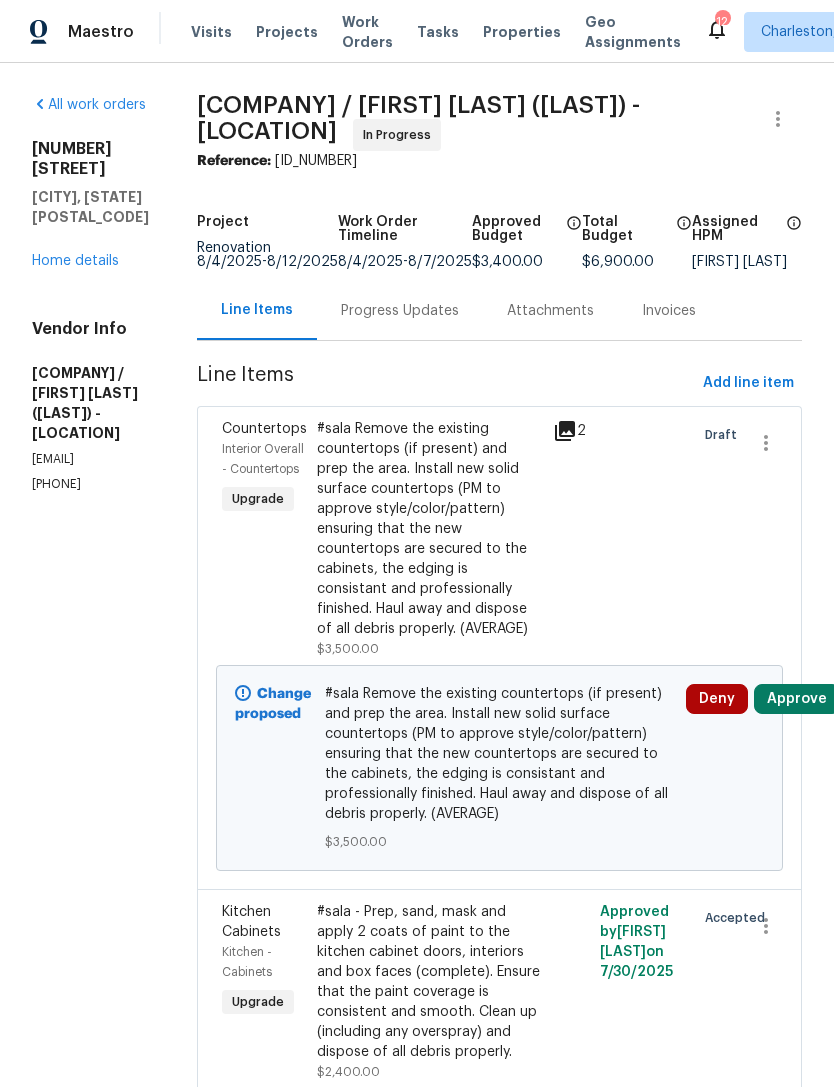 click on "Approve" at bounding box center (797, 699) 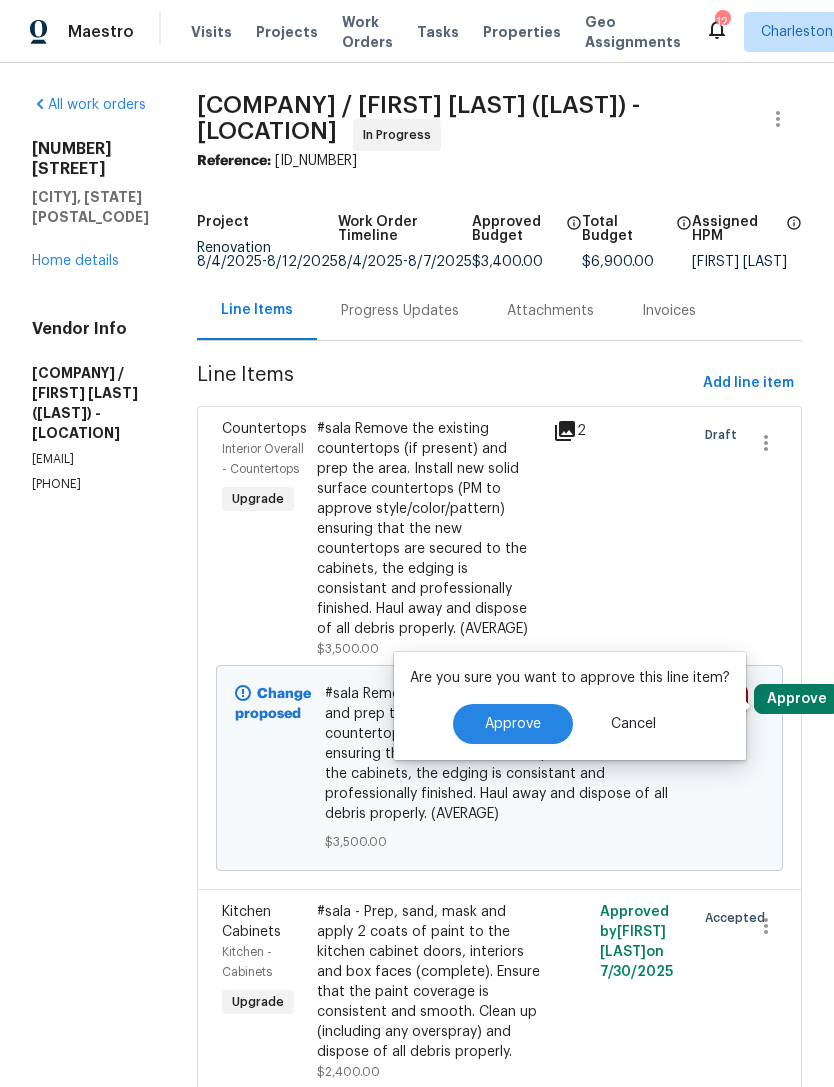 click on "Approve" at bounding box center [513, 724] 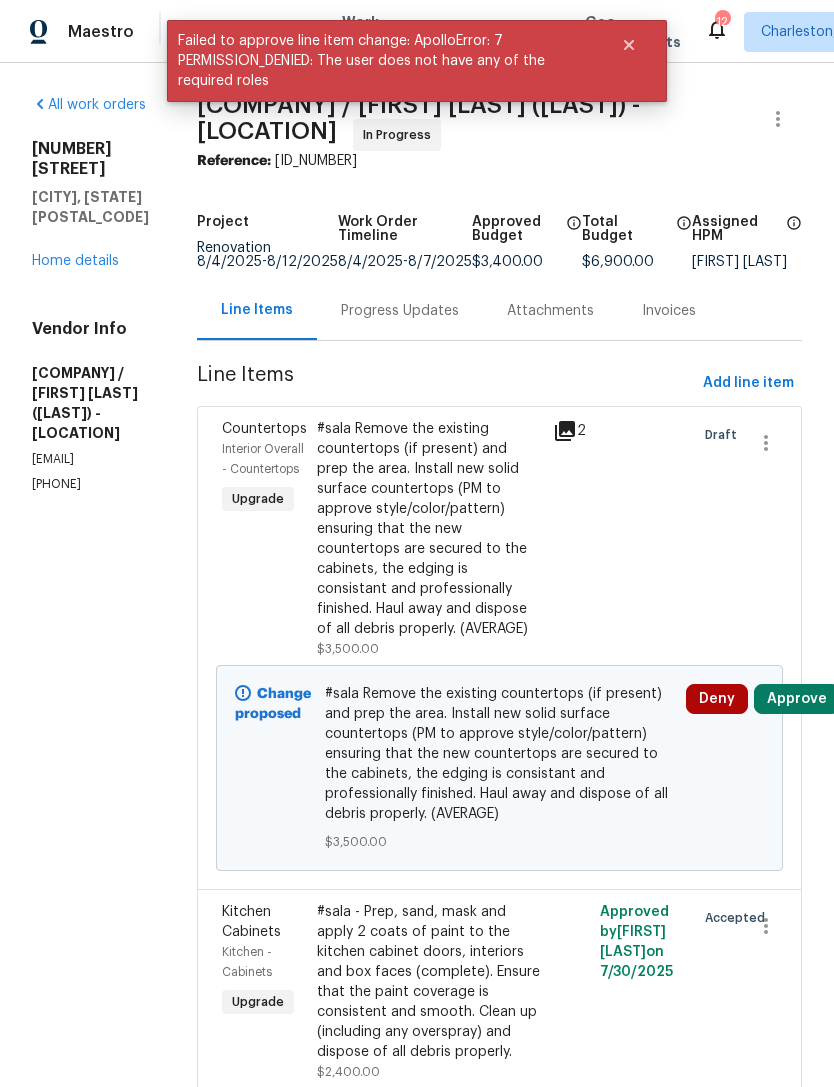 click on "#sala Remove the existing countertops (if present) and prep the area. Install new solid surface countertops (PM to approve style/color/pattern) ensuring that the new countertops are secured to the cabinets, the edging is consistant and professionally finished. Haul away and dispose of all debris properly. (AVERAGE)" at bounding box center [499, 754] 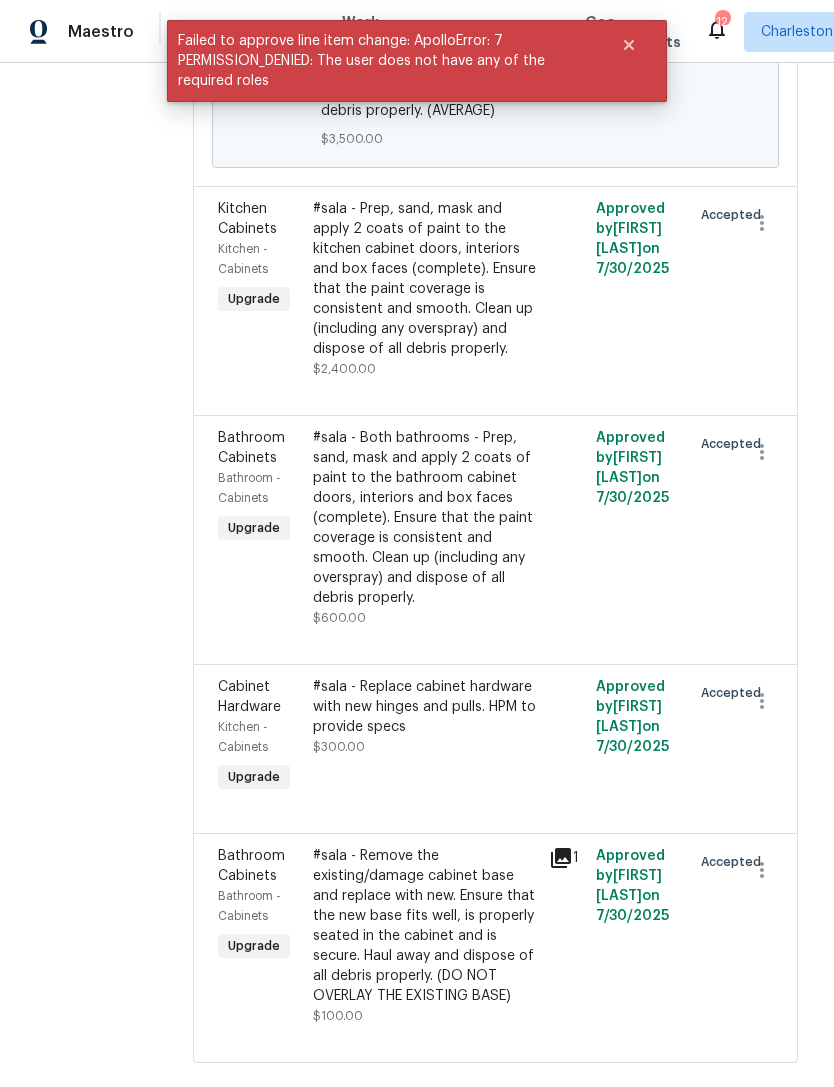 scroll, scrollTop: 702, scrollLeft: 4, axis: both 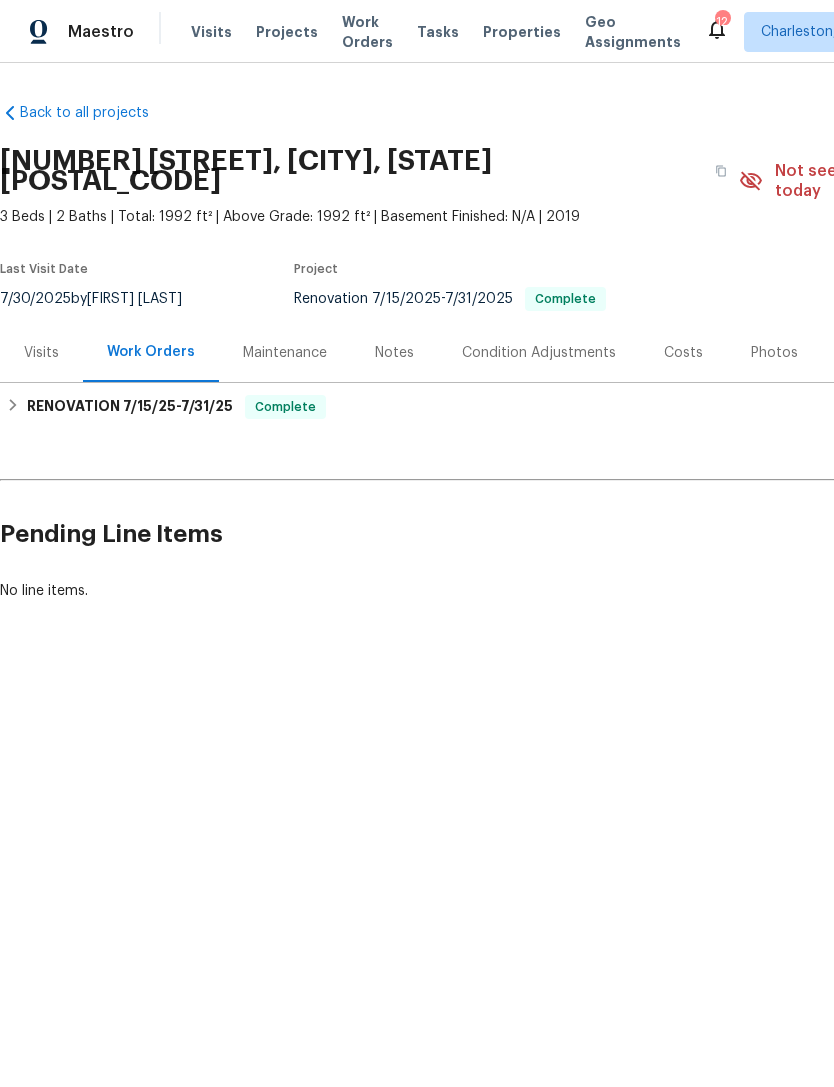 click on "Properties" at bounding box center [522, 32] 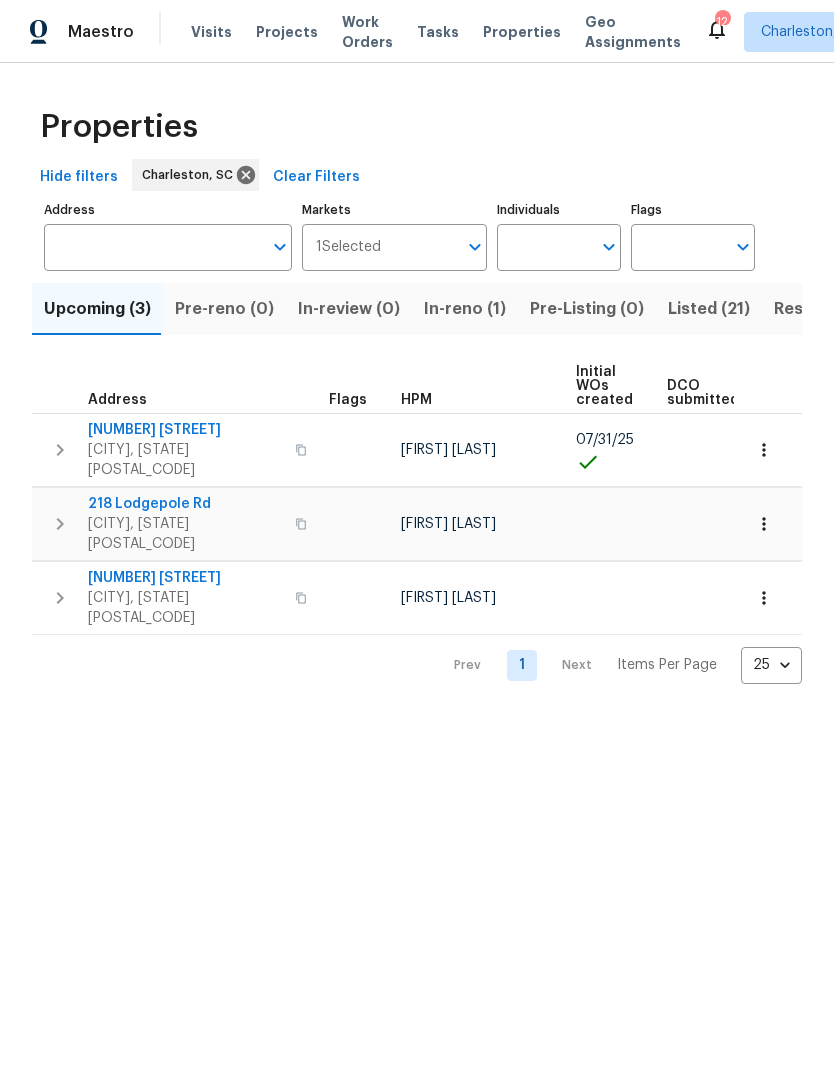 click on "Resale (12)" at bounding box center (816, 309) 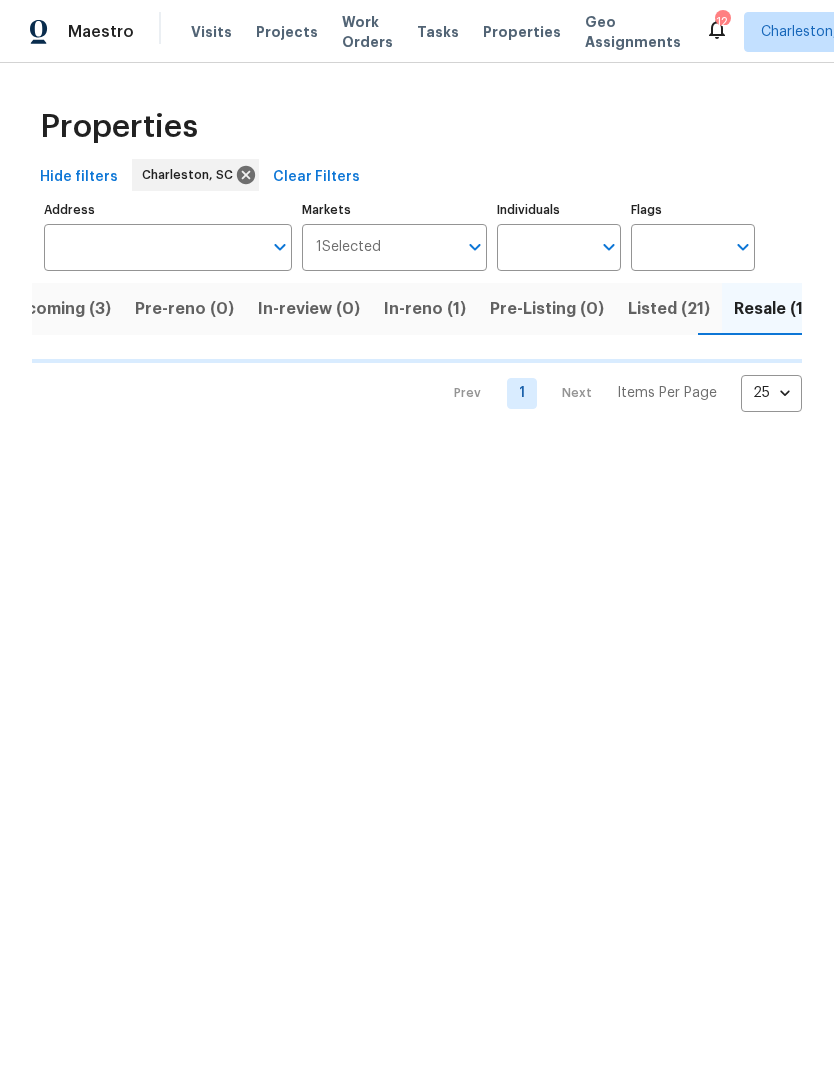 scroll, scrollTop: 0, scrollLeft: 41, axis: horizontal 